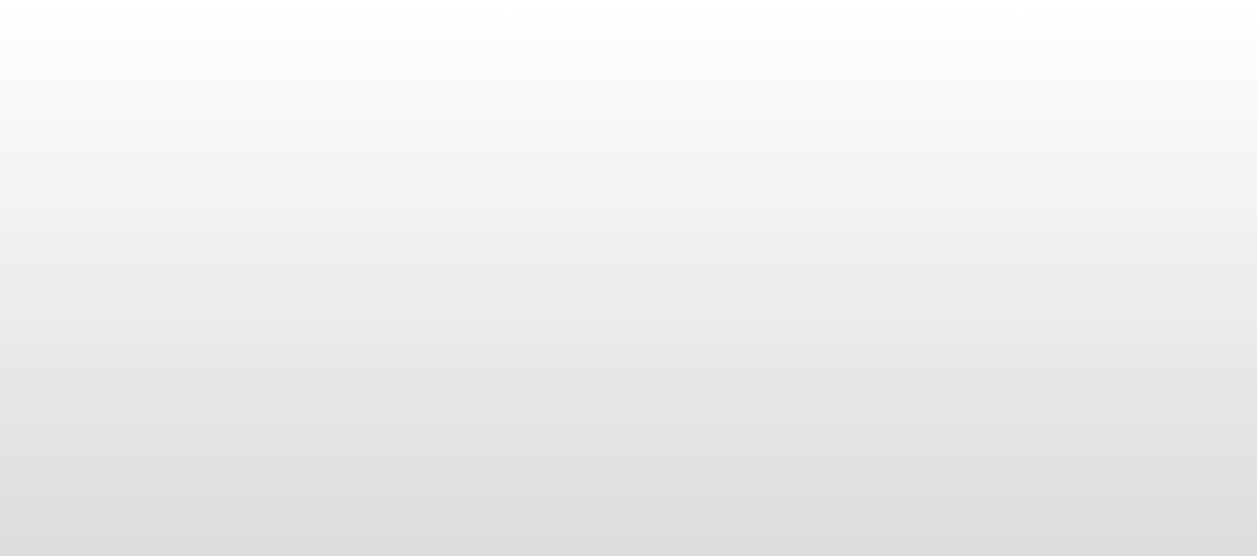 scroll, scrollTop: 0, scrollLeft: 0, axis: both 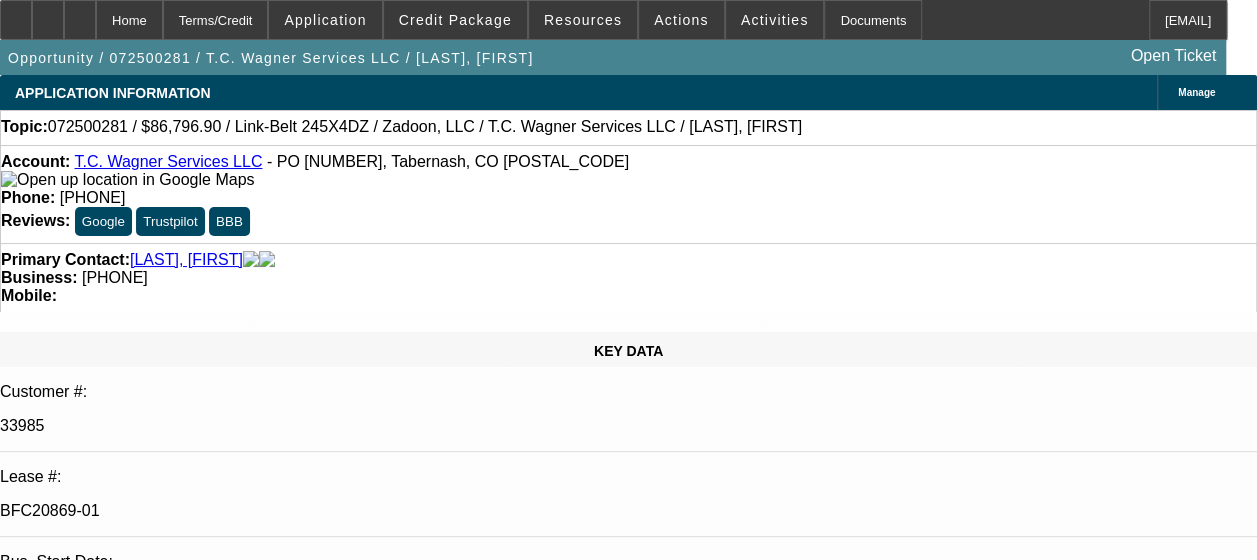 select on "0.1" 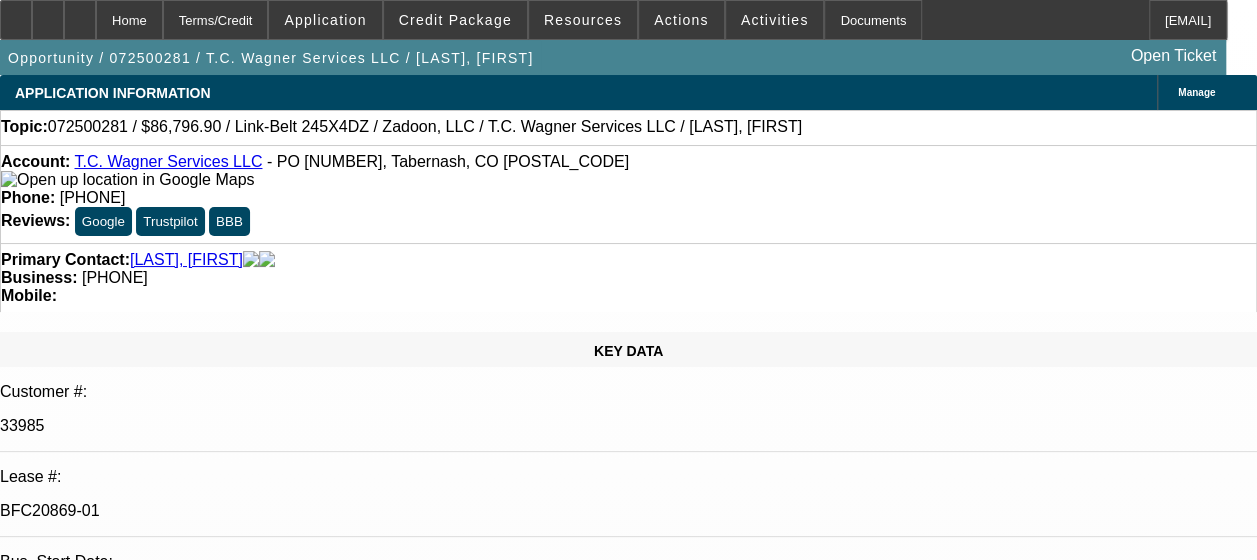 select on "1" 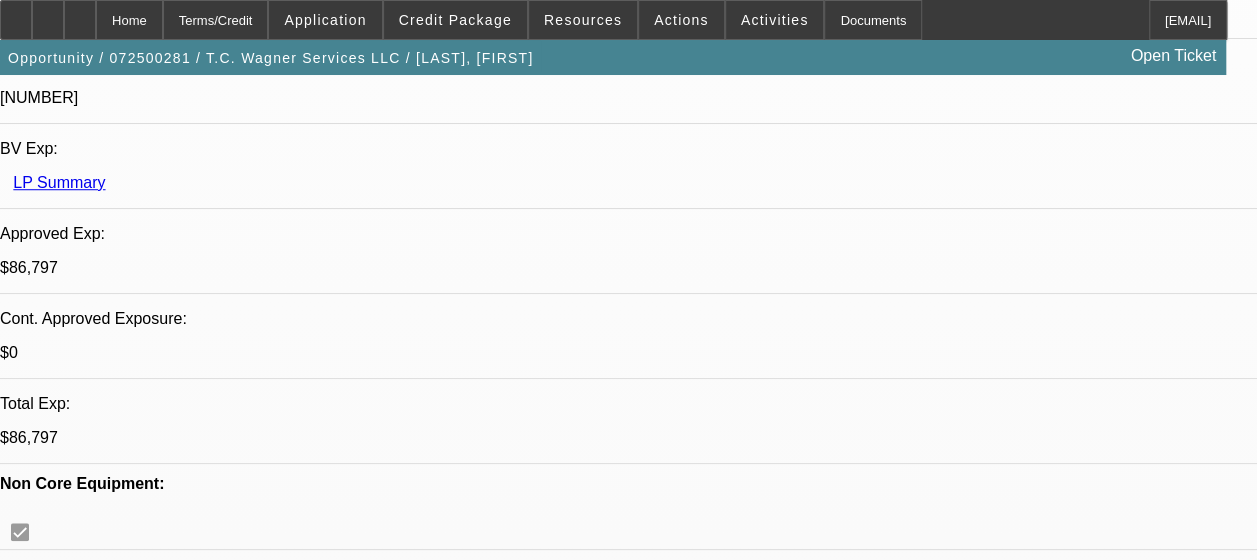 scroll, scrollTop: 670, scrollLeft: 0, axis: vertical 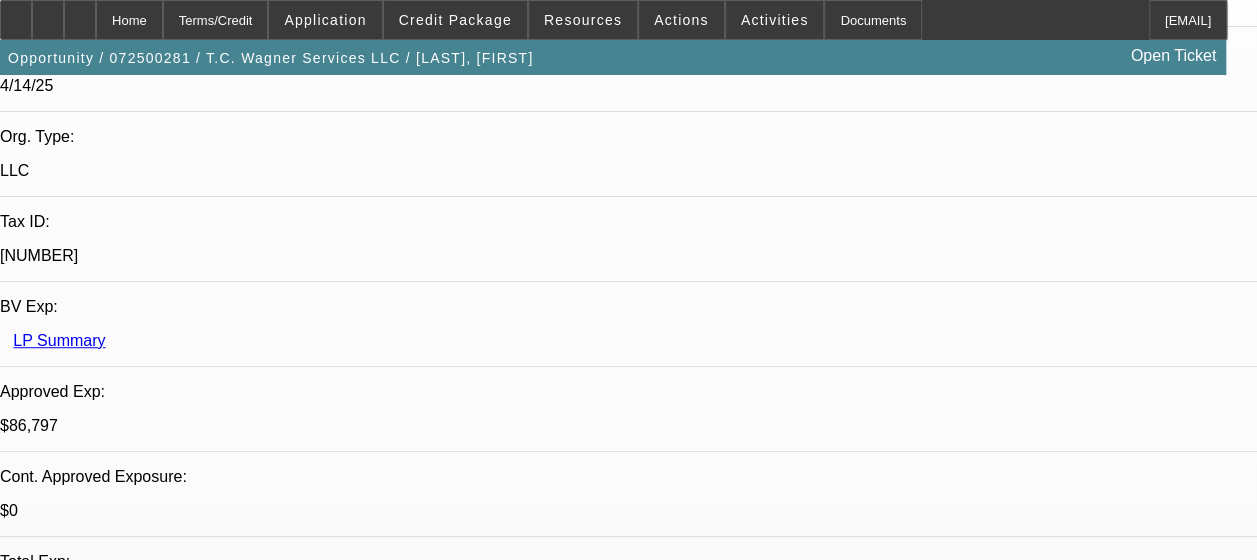 click on "Tasks" at bounding box center [330, 7419] 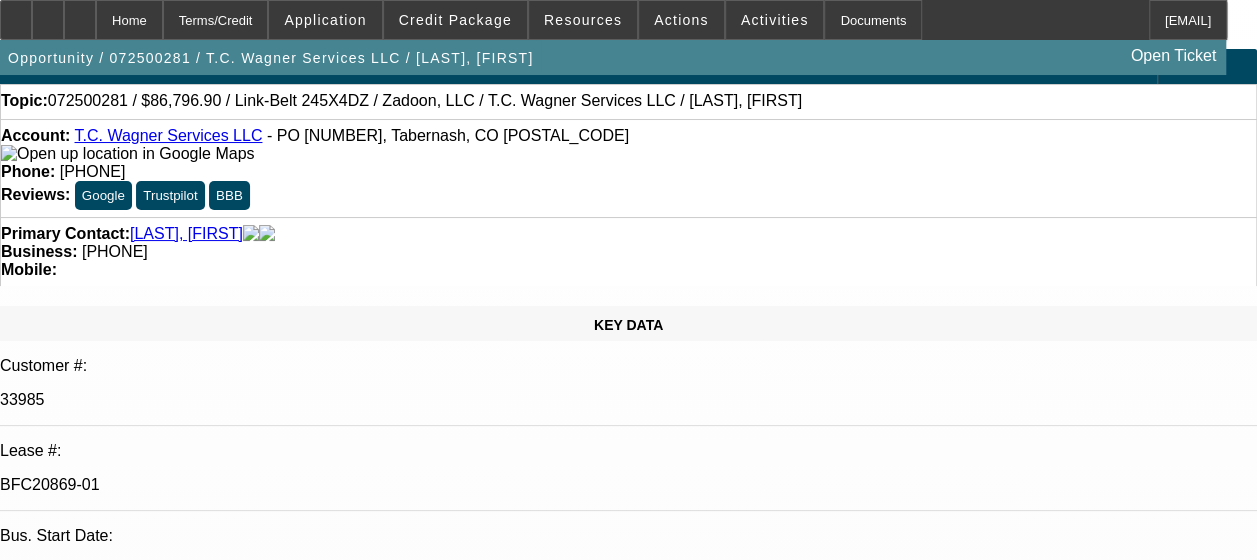 scroll, scrollTop: 0, scrollLeft: 0, axis: both 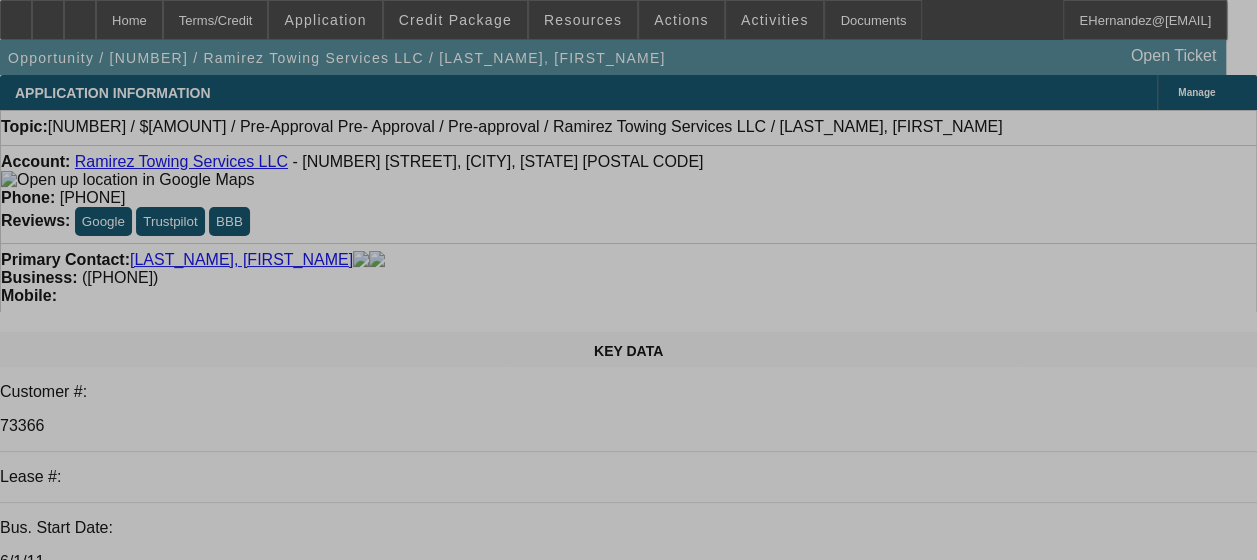 select on "0" 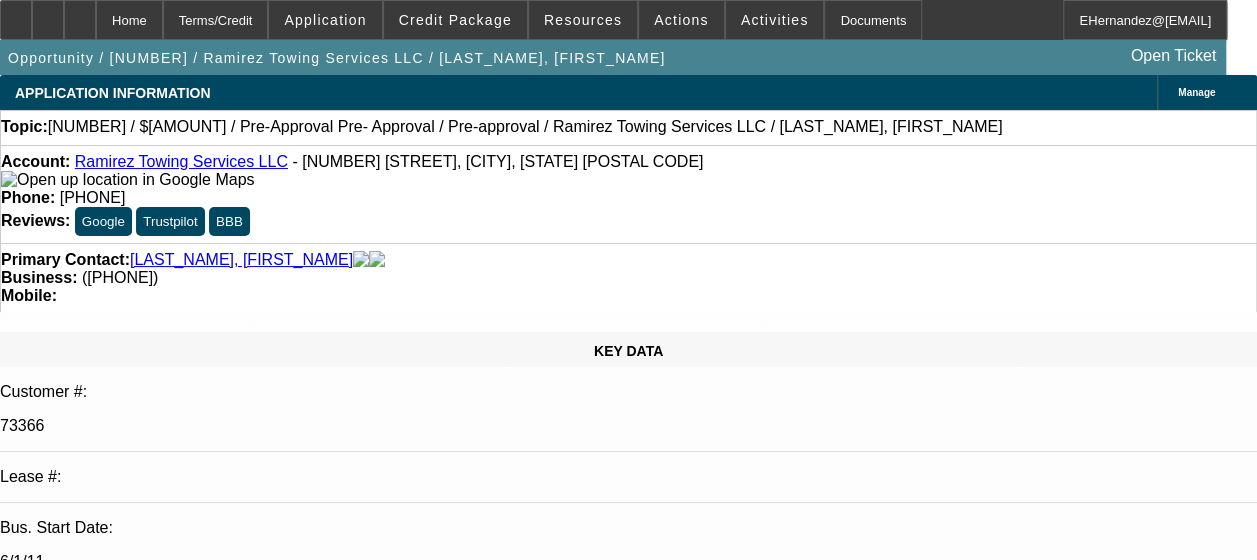 select on "0" 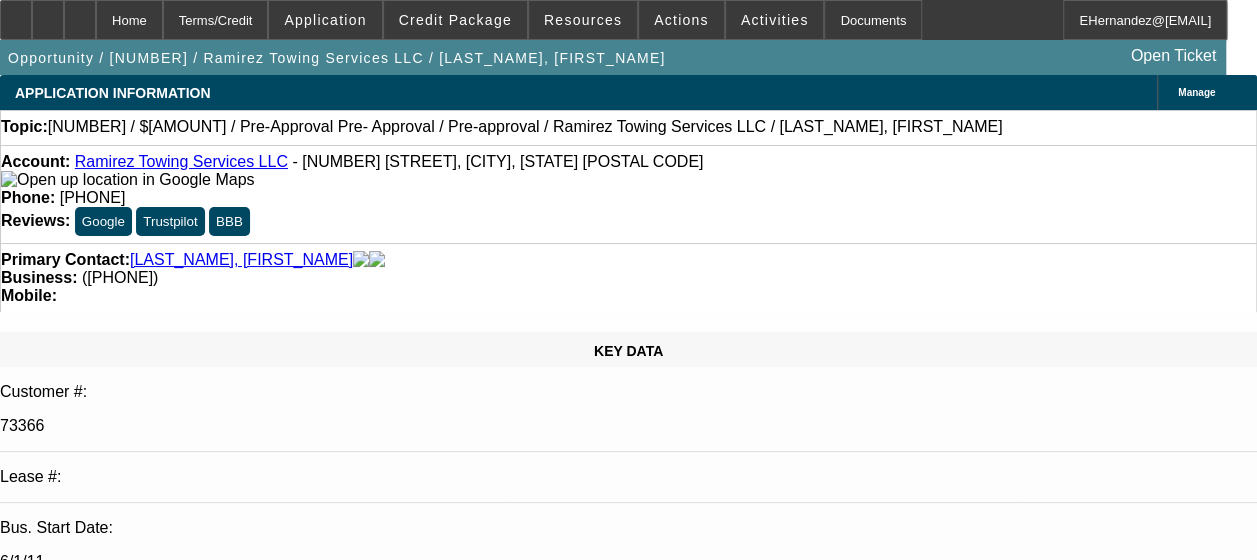 select on "1" 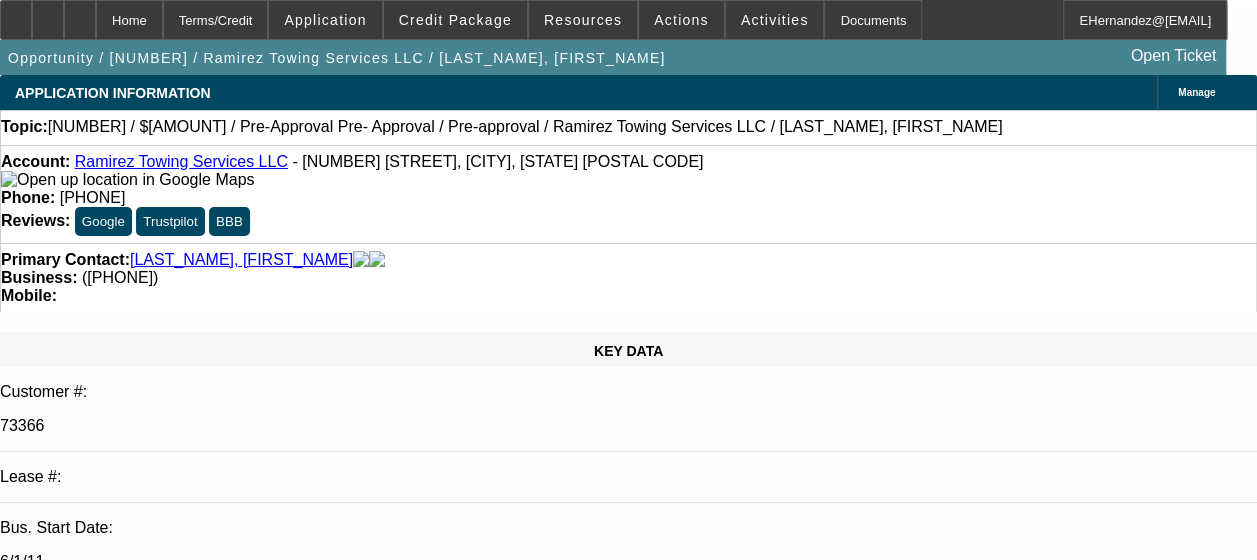 scroll, scrollTop: 78, scrollLeft: 0, axis: vertical 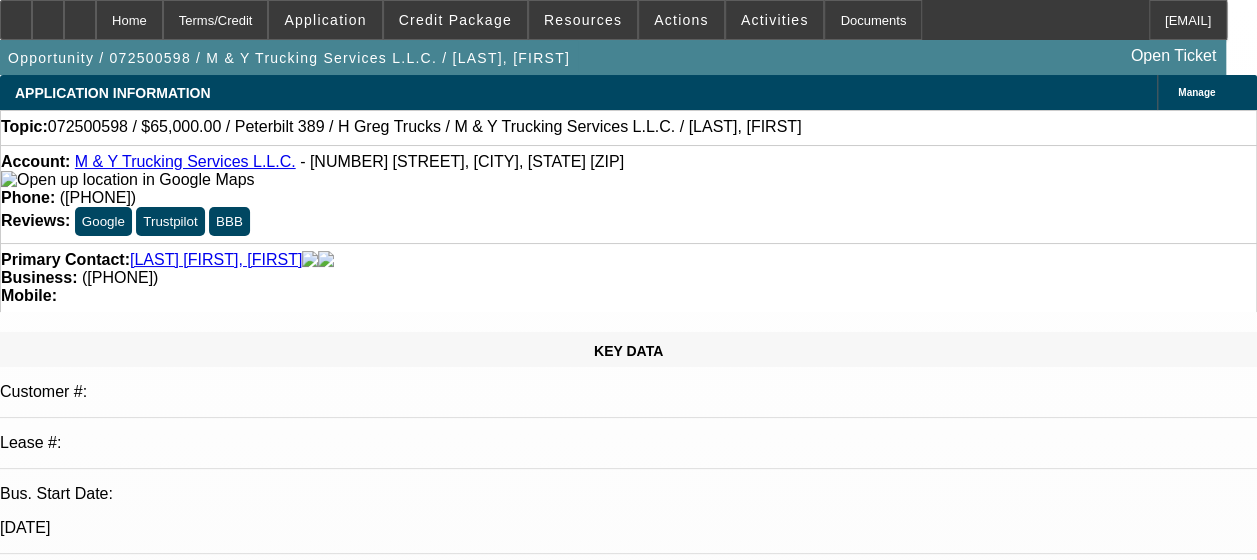 select on "0" 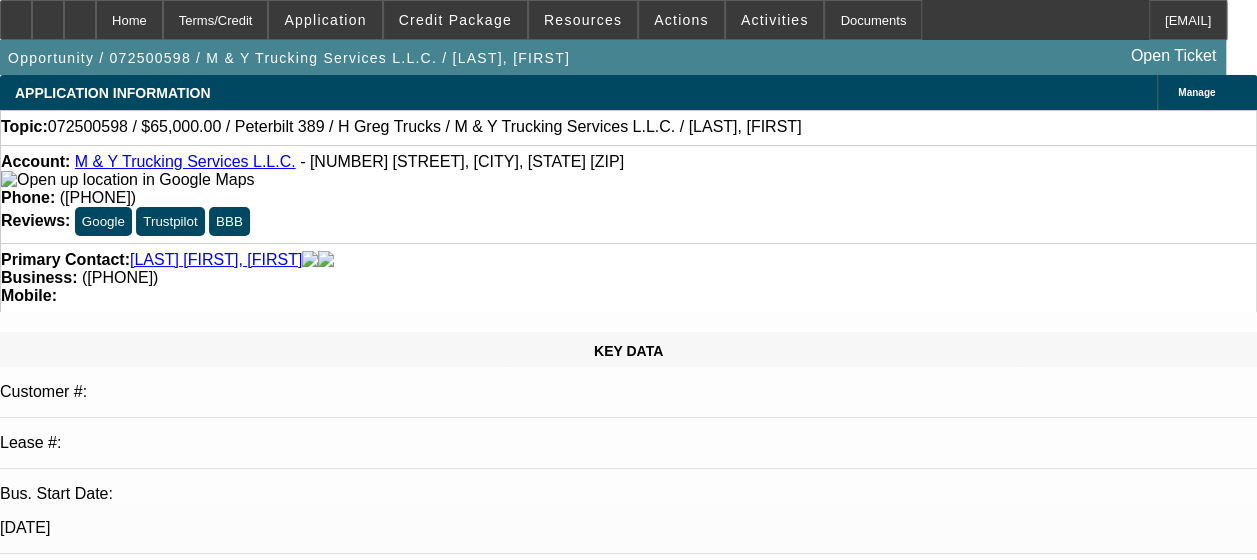 select on "1" 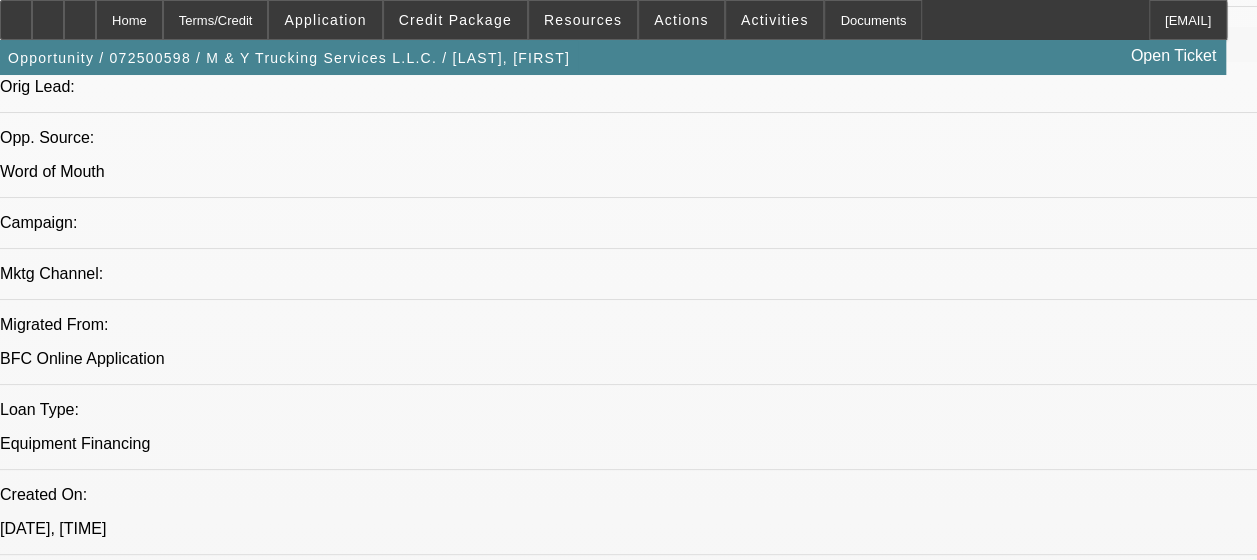 scroll, scrollTop: 1238, scrollLeft: 0, axis: vertical 